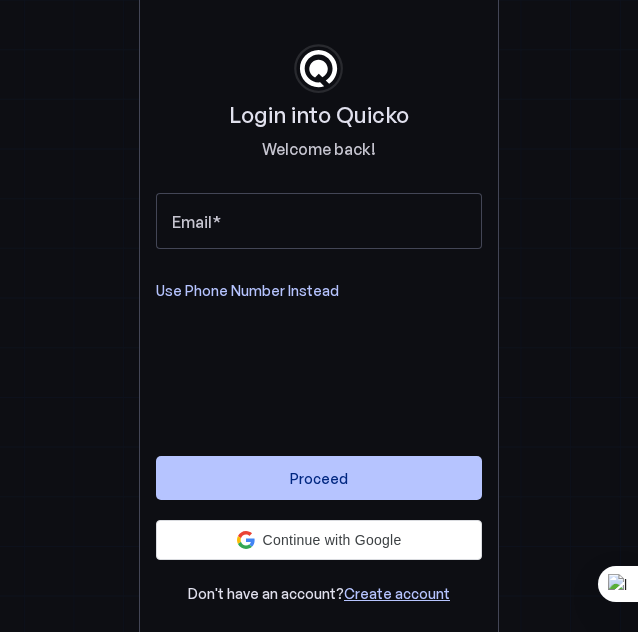 scroll, scrollTop: 0, scrollLeft: 0, axis: both 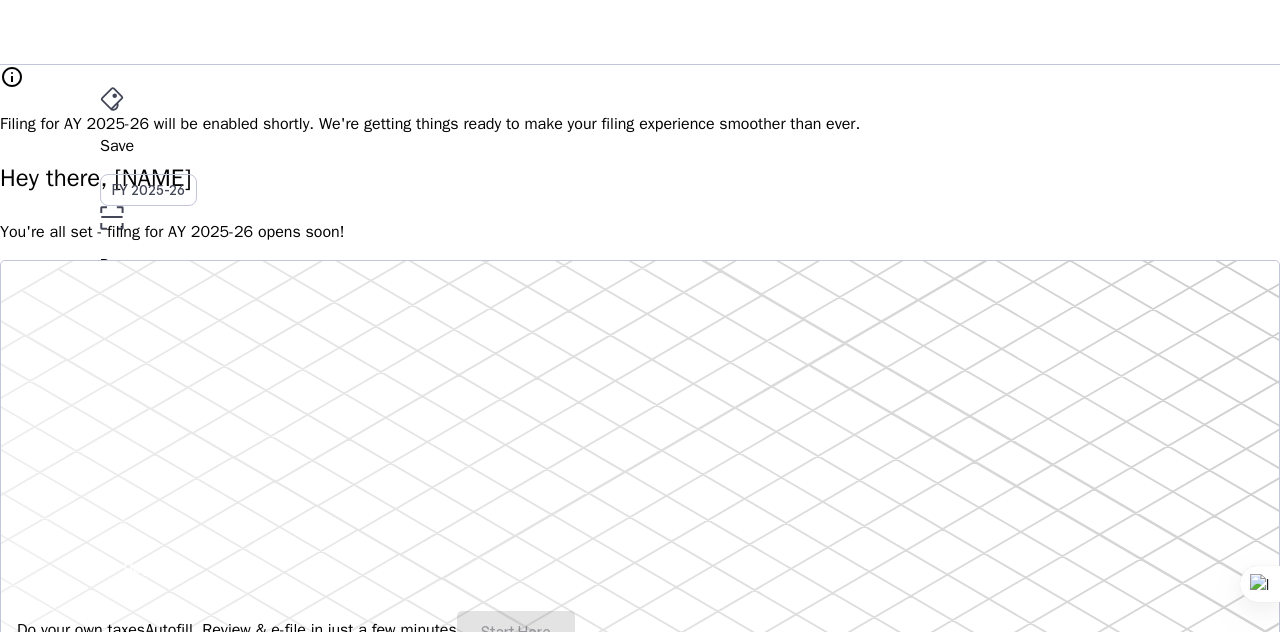click on "File" at bounding box center [640, 352] 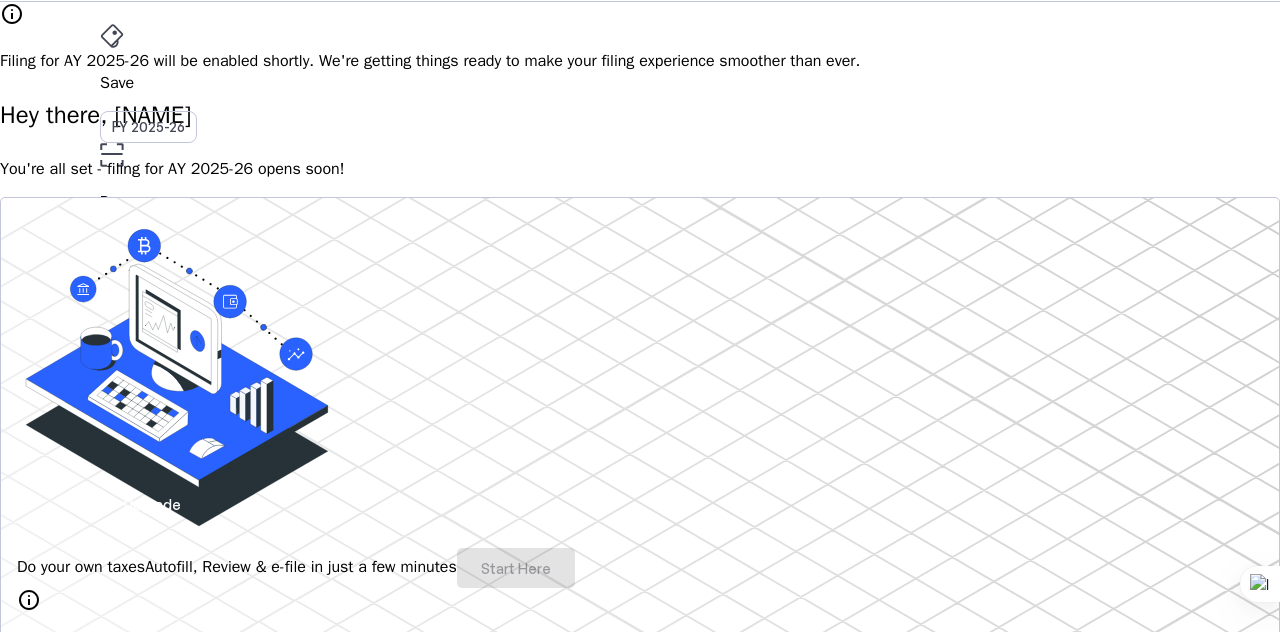scroll, scrollTop: 0, scrollLeft: 0, axis: both 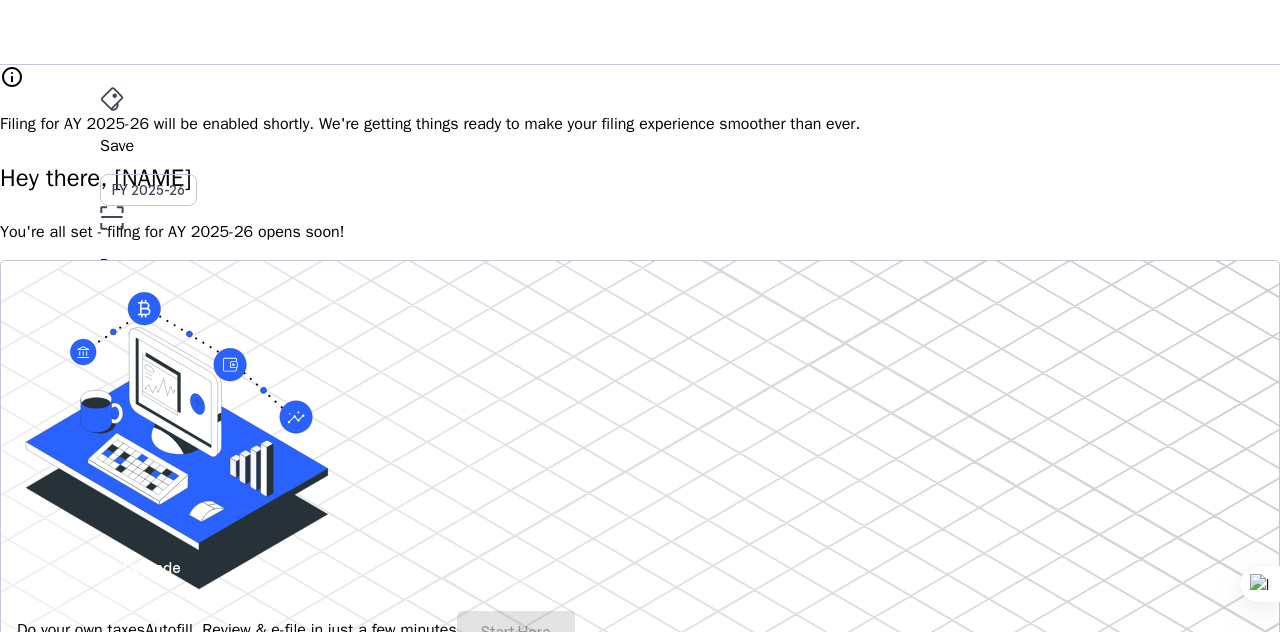 click on "Upgrade" at bounding box center (152, 567) 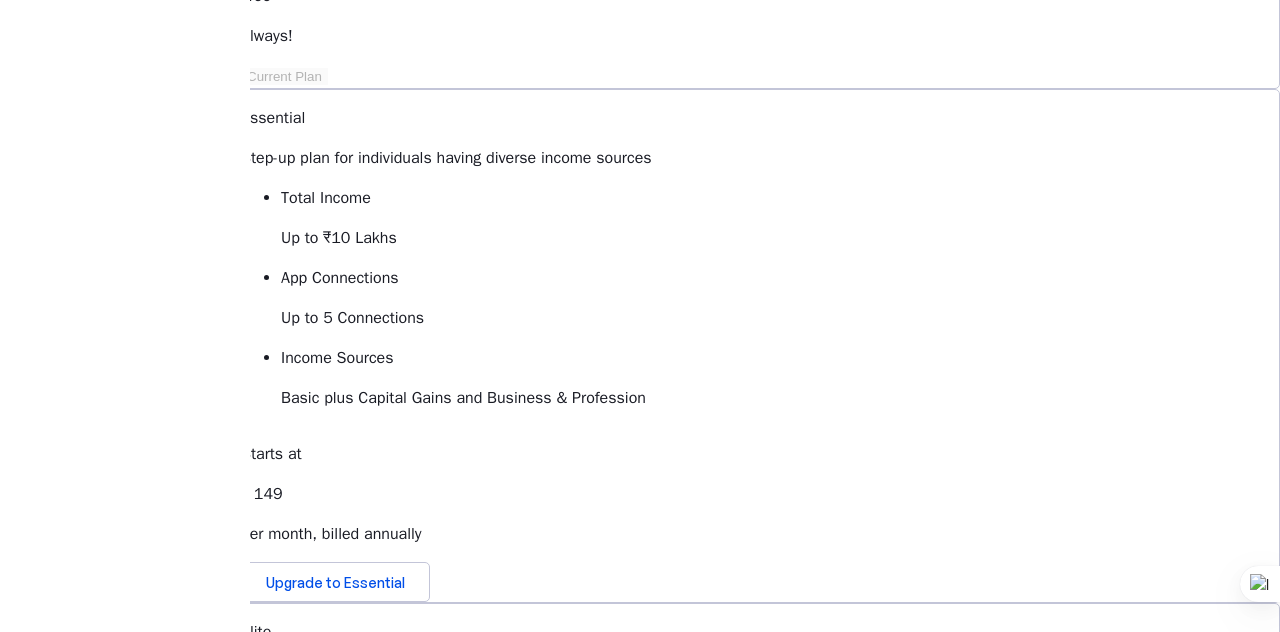scroll, scrollTop: 533, scrollLeft: 0, axis: vertical 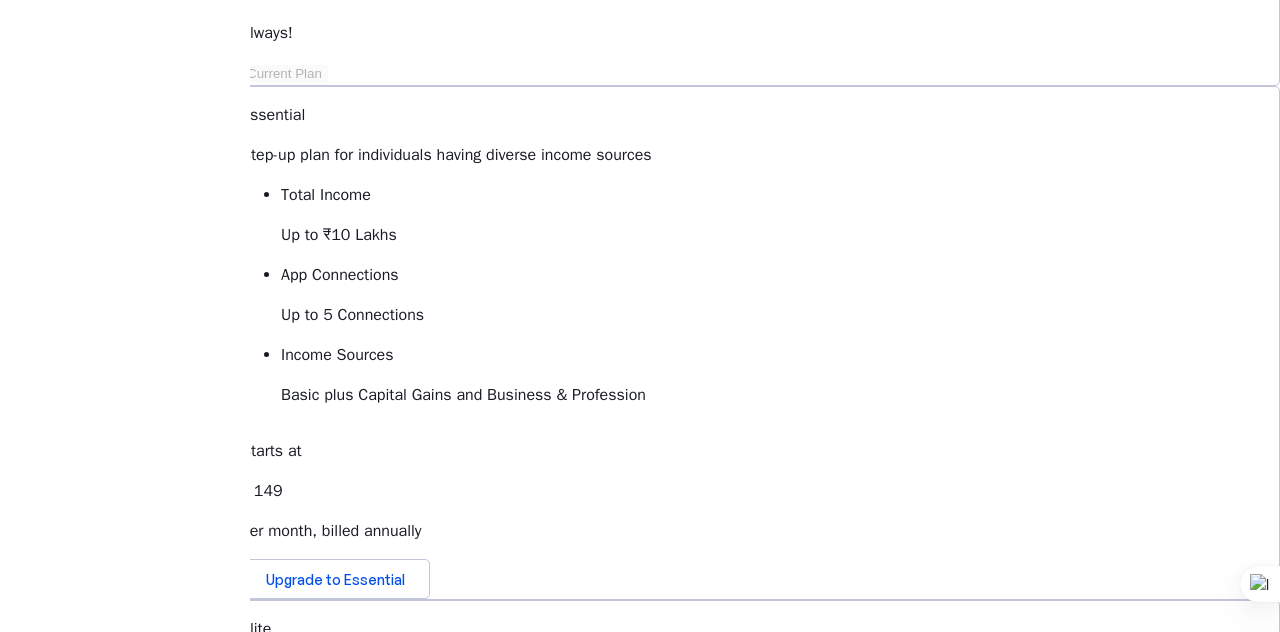 click on "What is the validity of the plan?  expand_more" at bounding box center [760, 1432] 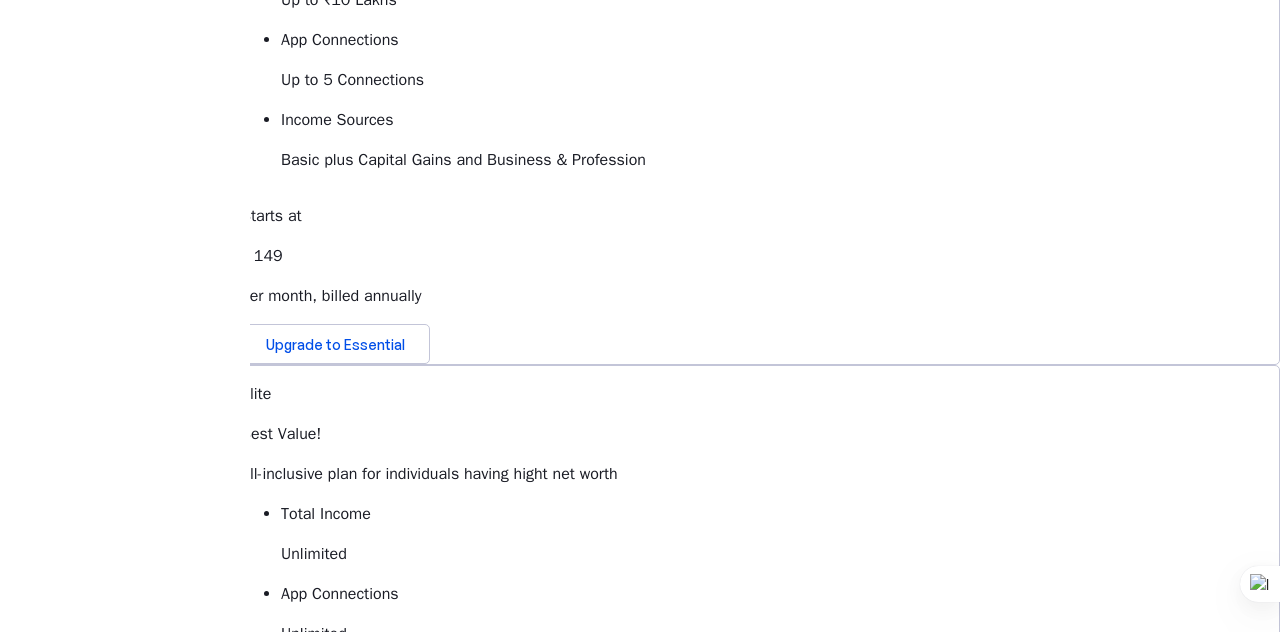 scroll, scrollTop: 771, scrollLeft: 0, axis: vertical 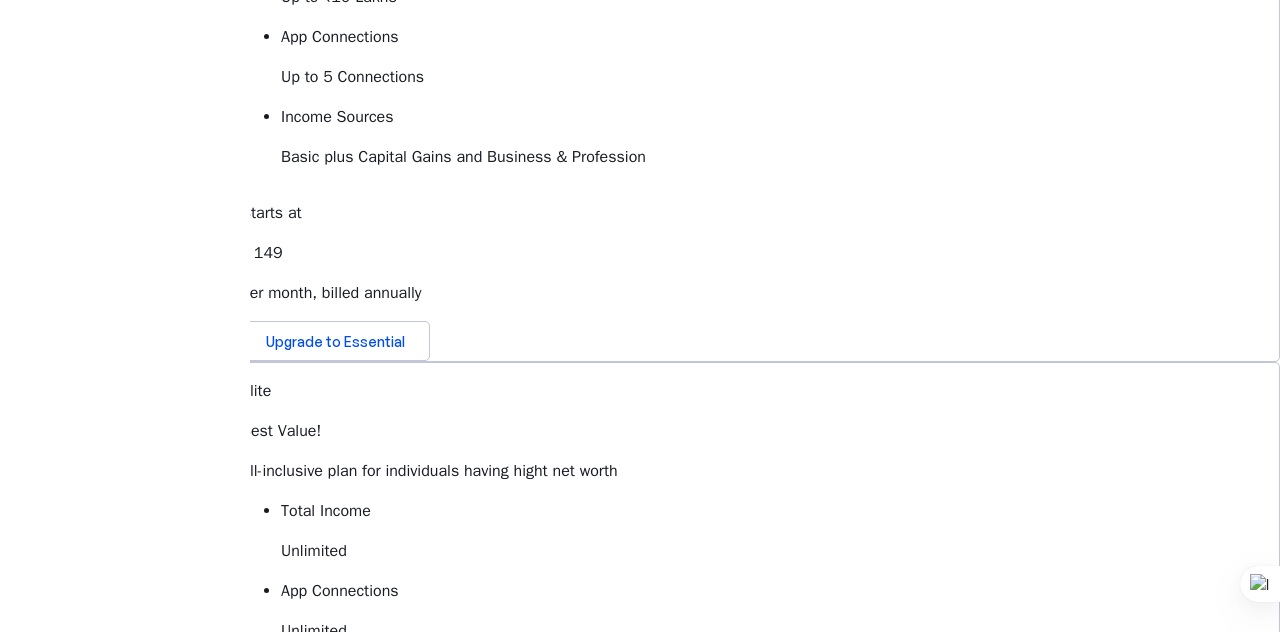 click on "Can I transfer or share my plan with someone else?  expand_more" at bounding box center (760, 1194) 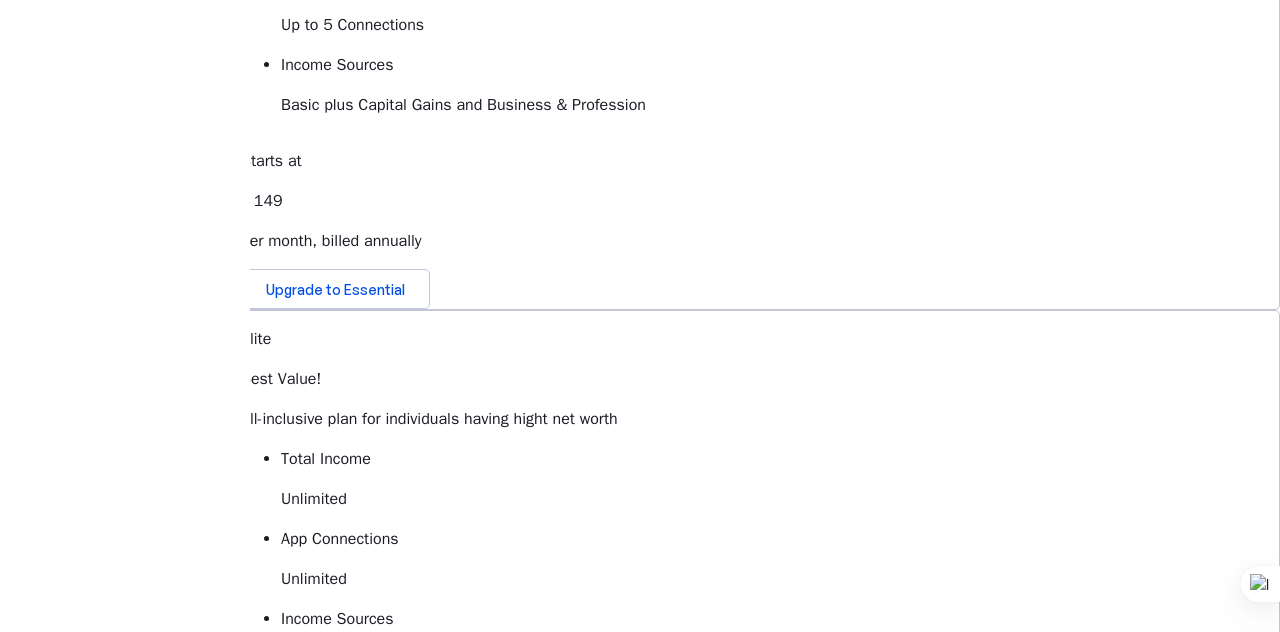 scroll, scrollTop: 825, scrollLeft: 0, axis: vertical 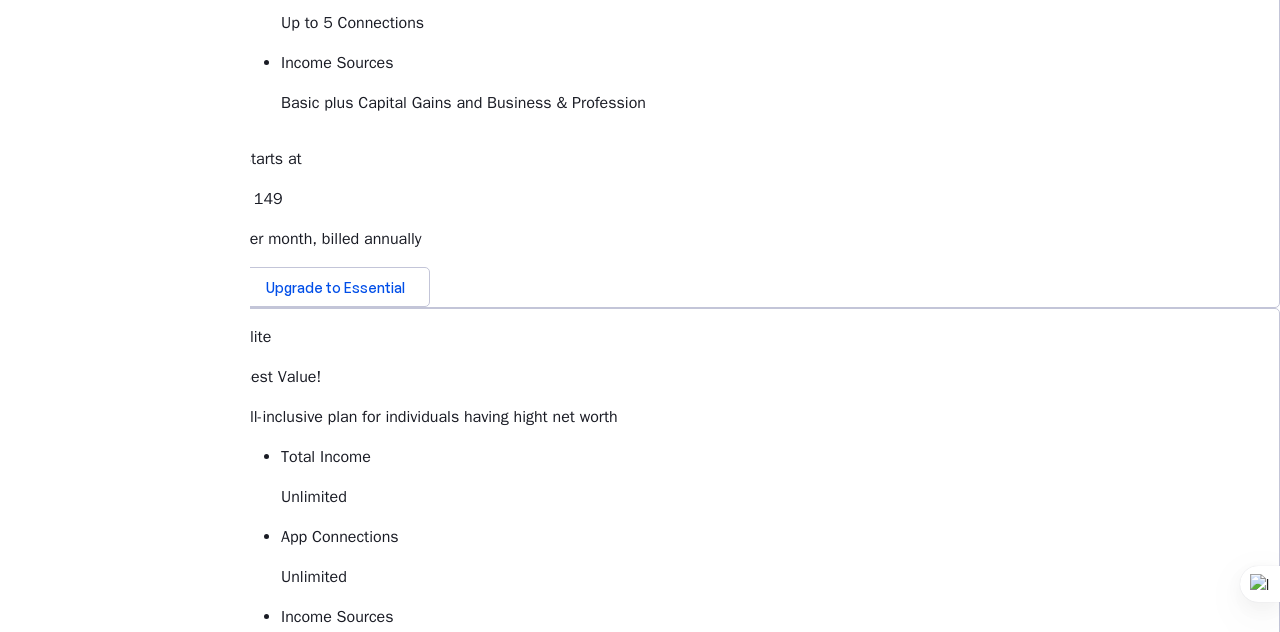 click on "Will my subscription auto renew?  expand_more" at bounding box center (760, 1140) 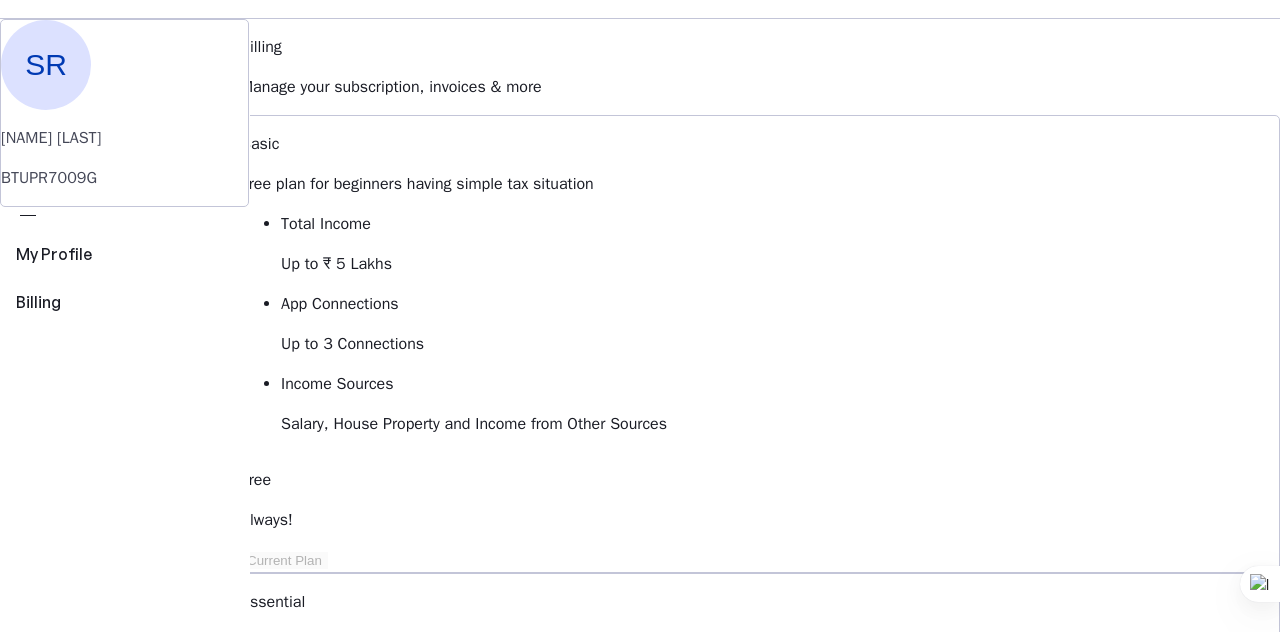 scroll, scrollTop: 0, scrollLeft: 0, axis: both 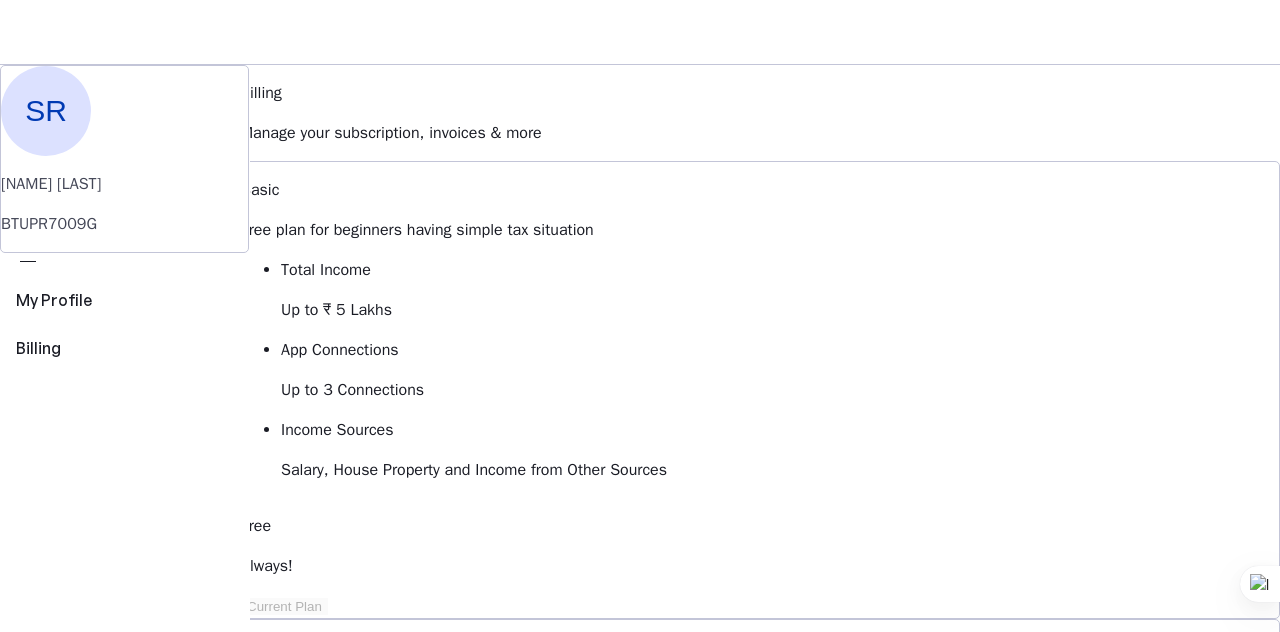 click on "arrow_drop_down" at bounding box center (112, 480) 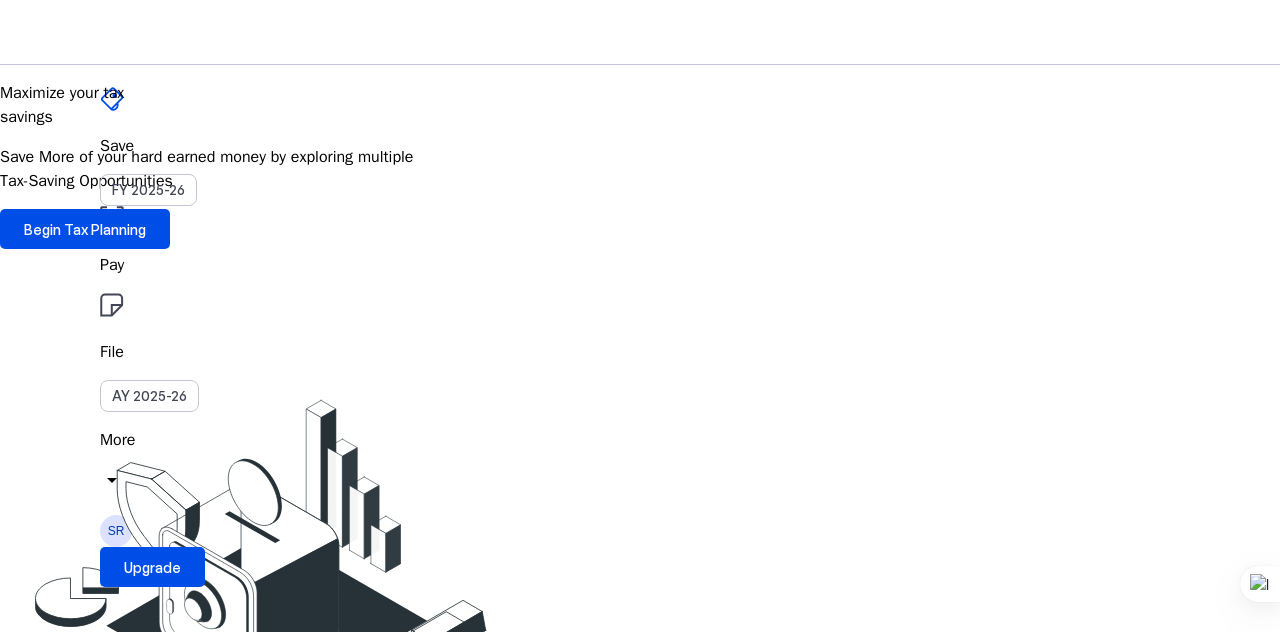 click on "File" at bounding box center (640, 265) 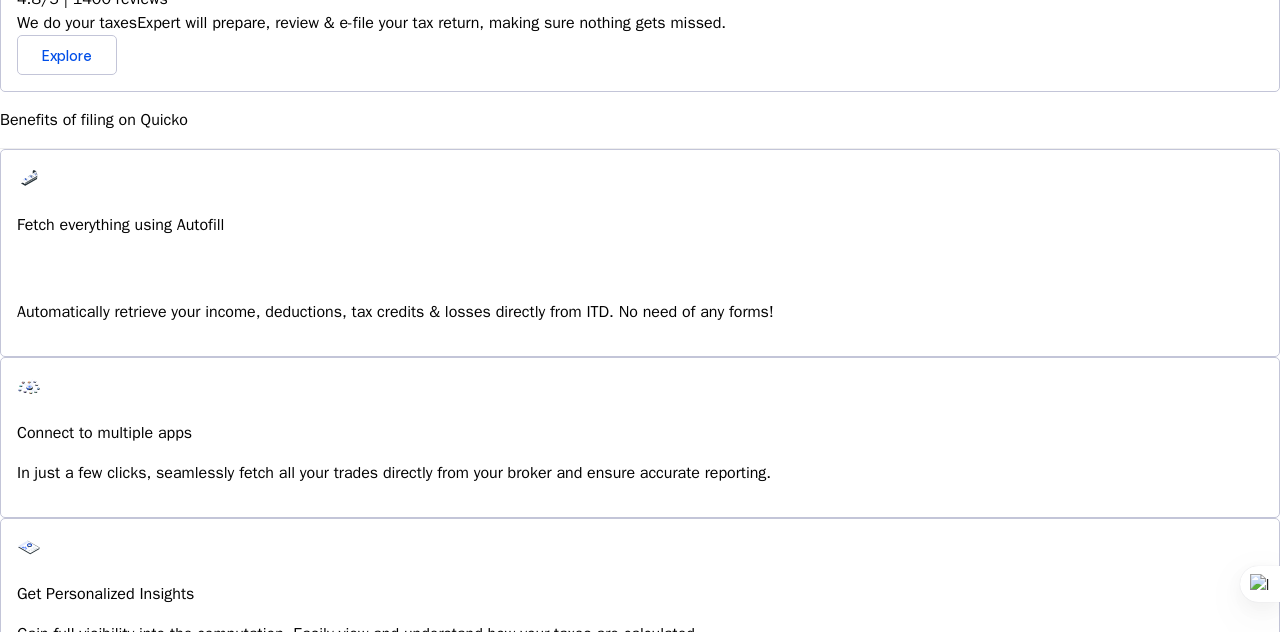 scroll, scrollTop: 1287, scrollLeft: 0, axis: vertical 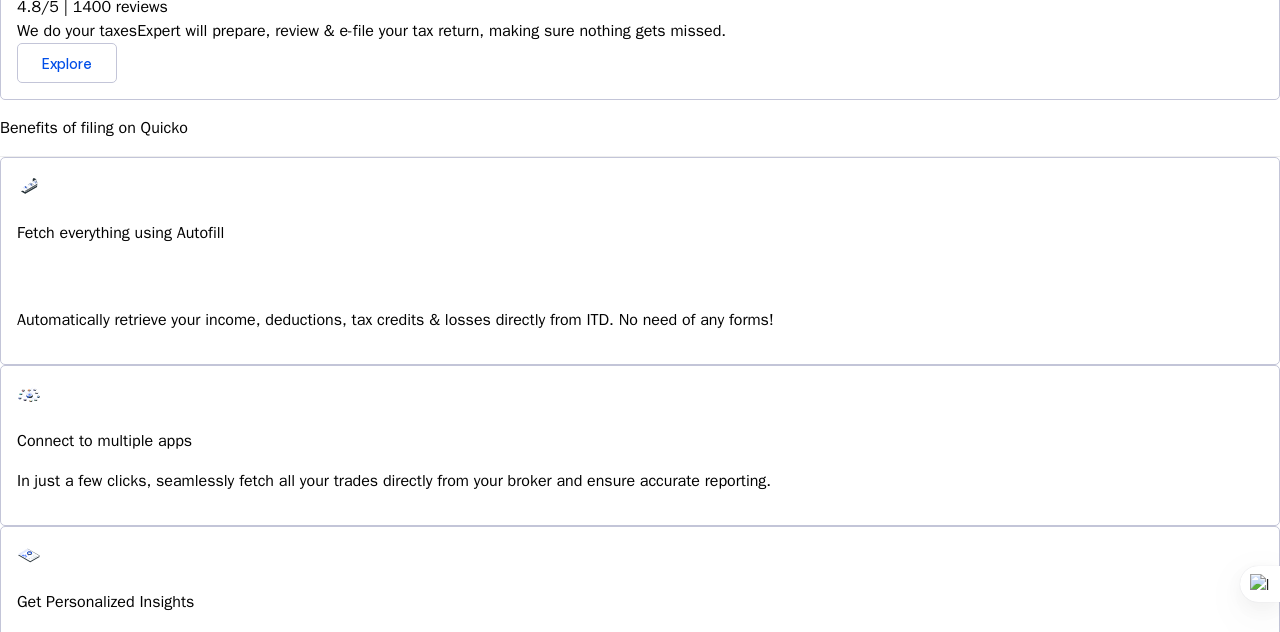 click on "File Revised Return Make amendments to your tax return. Start by preparing your revised return on Quicko.  Revise Return" at bounding box center [640, 996] 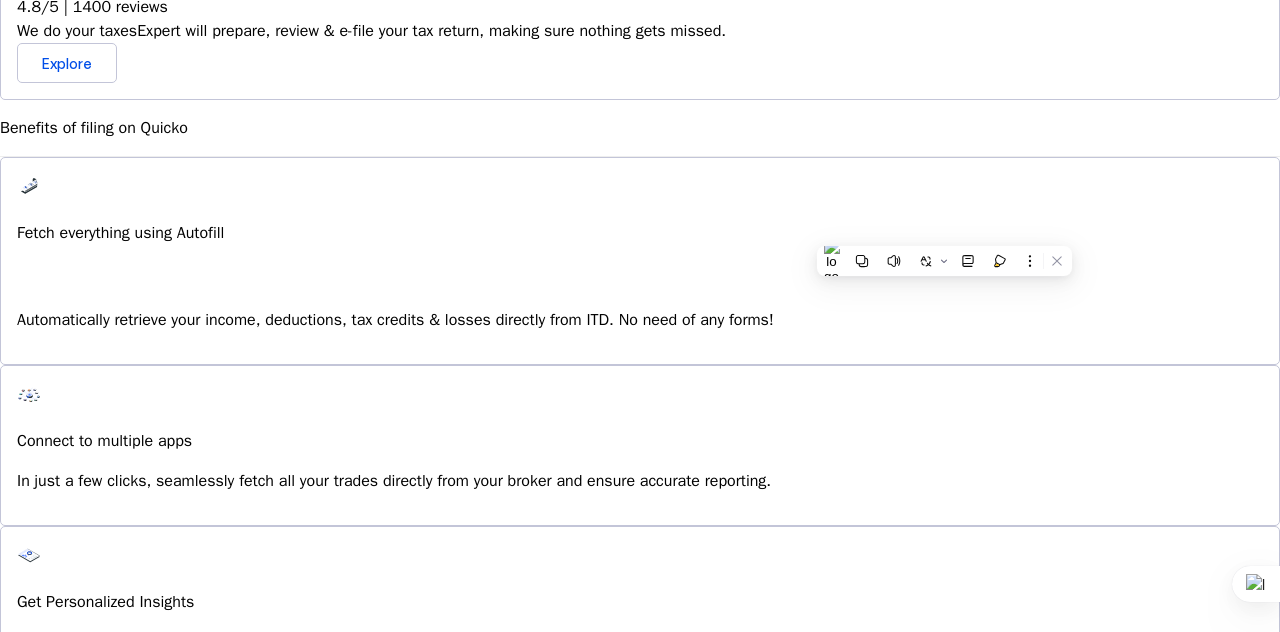 click on "File ITR-U File your ITR for previous years seamlessly. Stay compliant by easily addressing any pending filings. thumb_up_alt I'm Interested" at bounding box center (640, 1308) 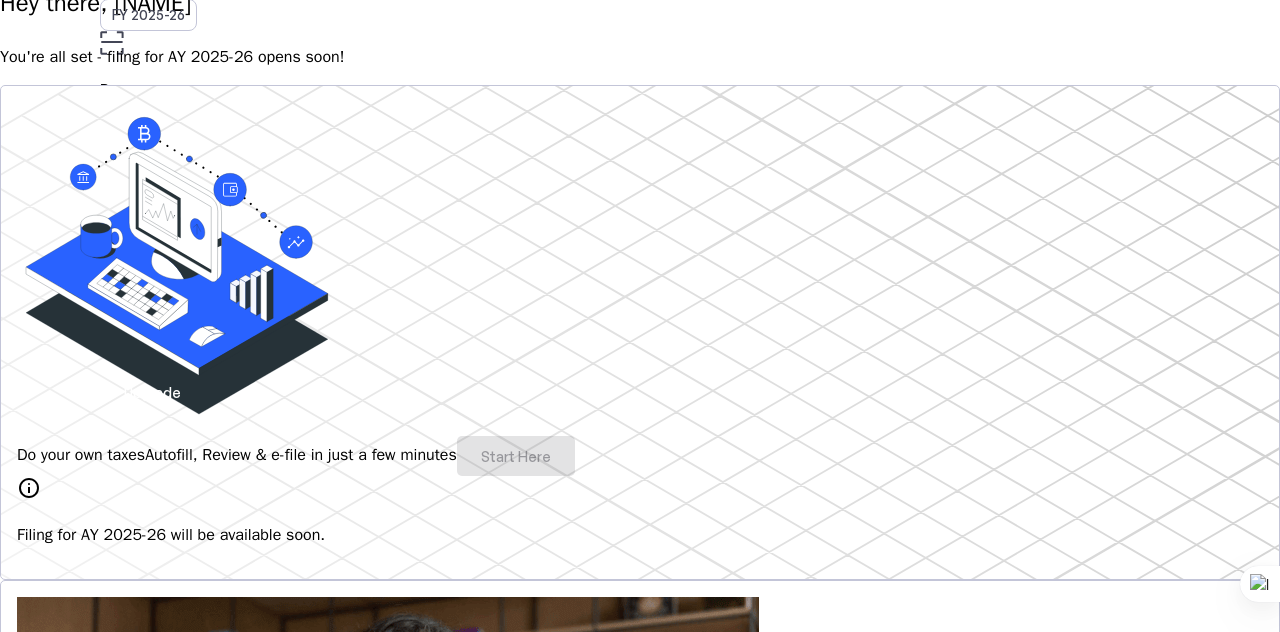 scroll, scrollTop: 167, scrollLeft: 0, axis: vertical 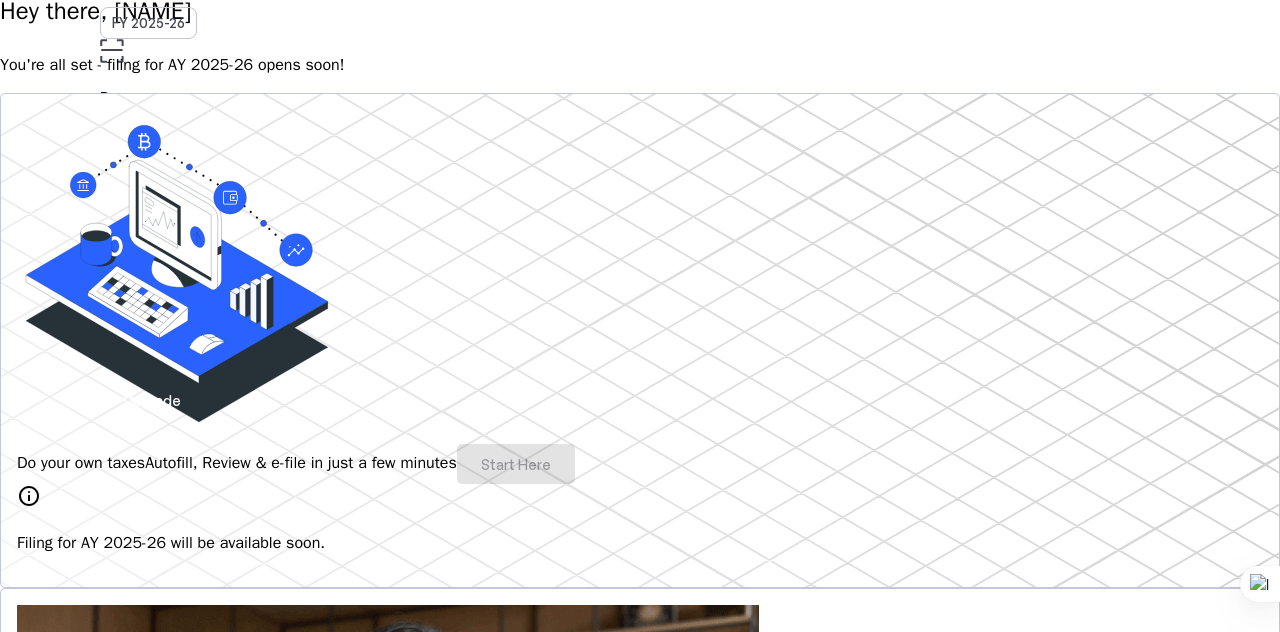 click on "Do your own taxes   Autofill, Review & e-file in just a few minutes   Start Here" at bounding box center [640, 464] 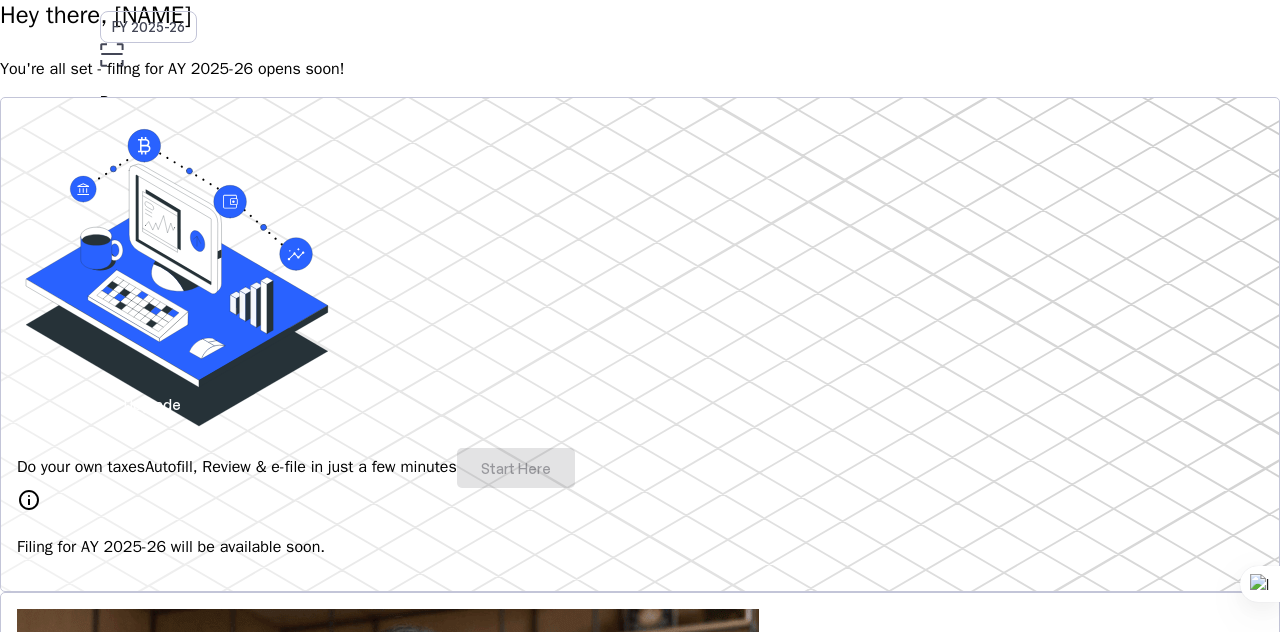 scroll, scrollTop: 0, scrollLeft: 0, axis: both 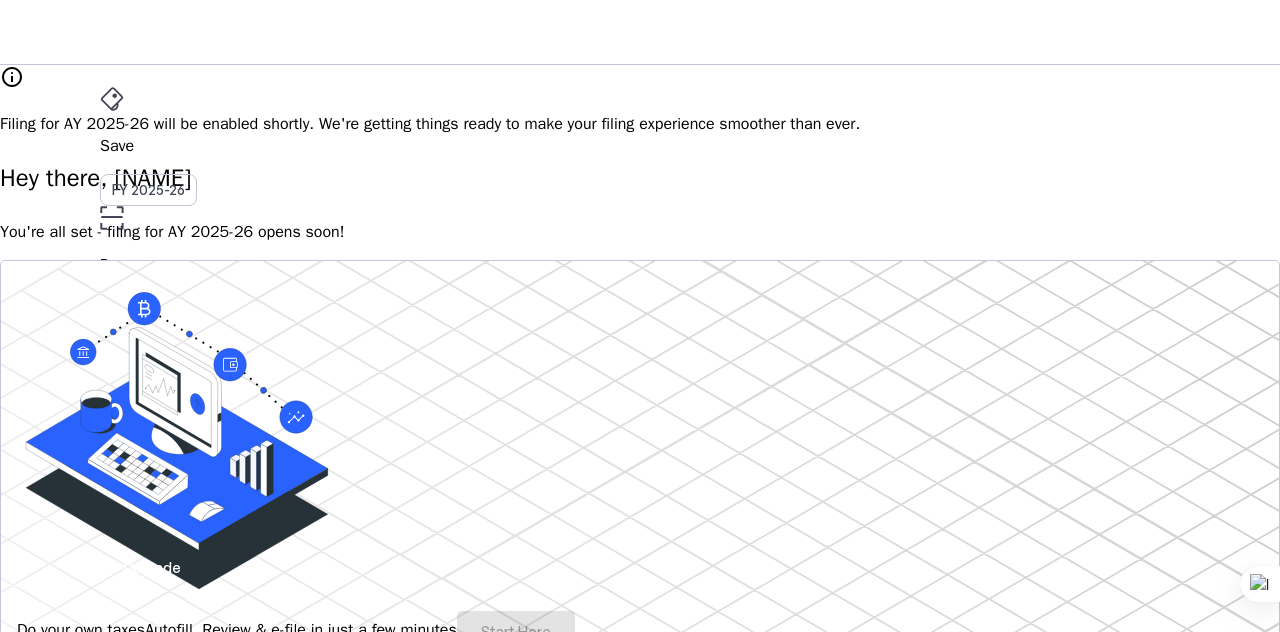 click at bounding box center [112, 99] 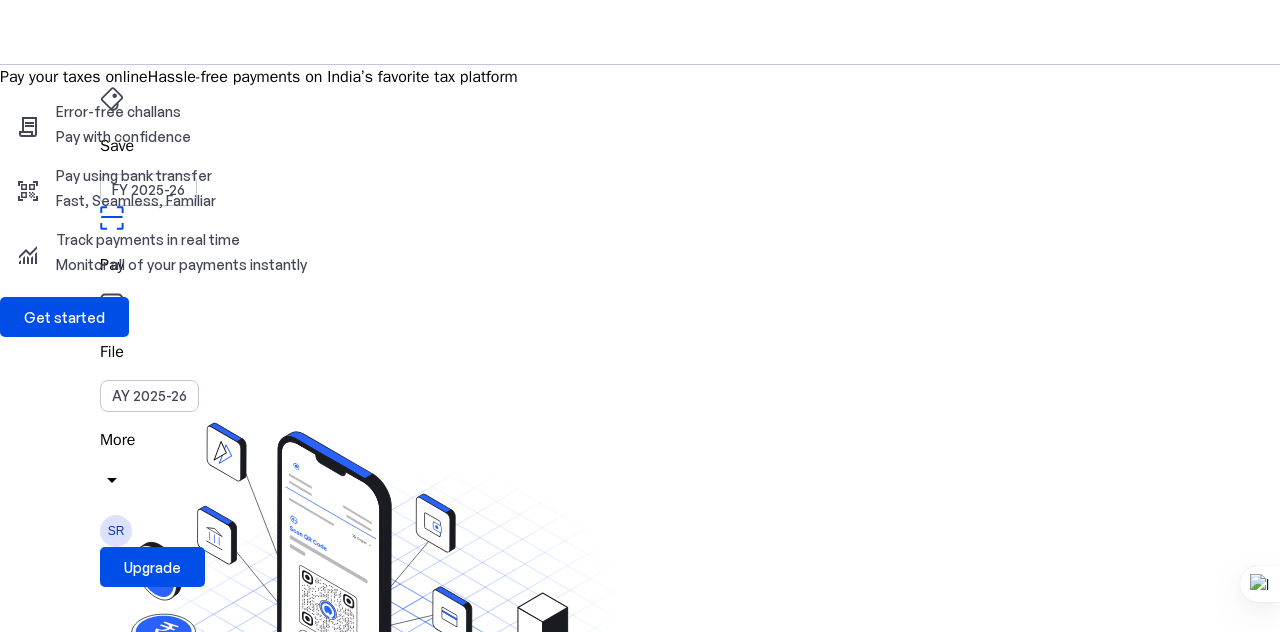 click on "SR" at bounding box center [116, 531] 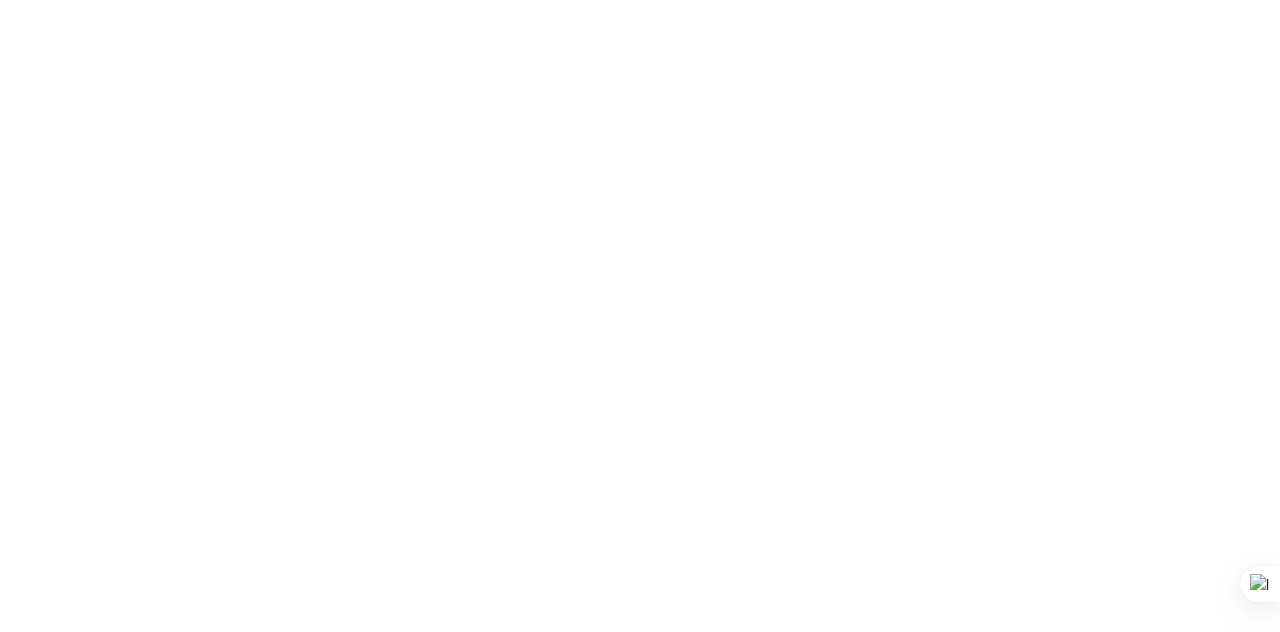 scroll, scrollTop: 0, scrollLeft: 0, axis: both 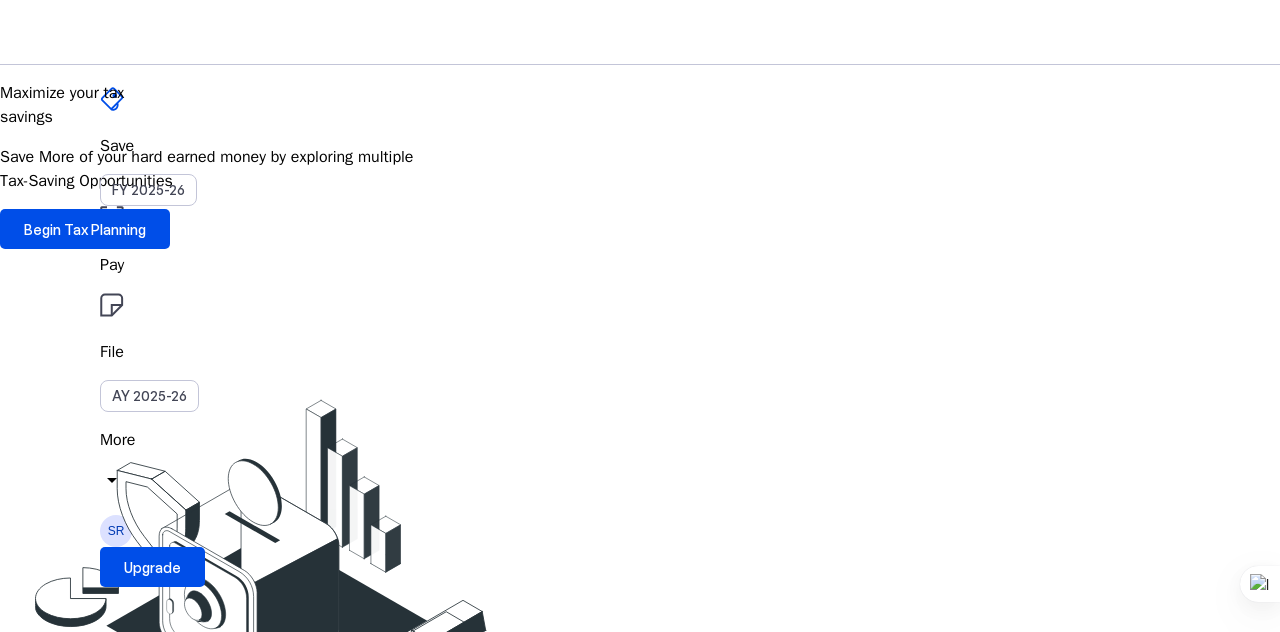 click on "More" at bounding box center [640, 440] 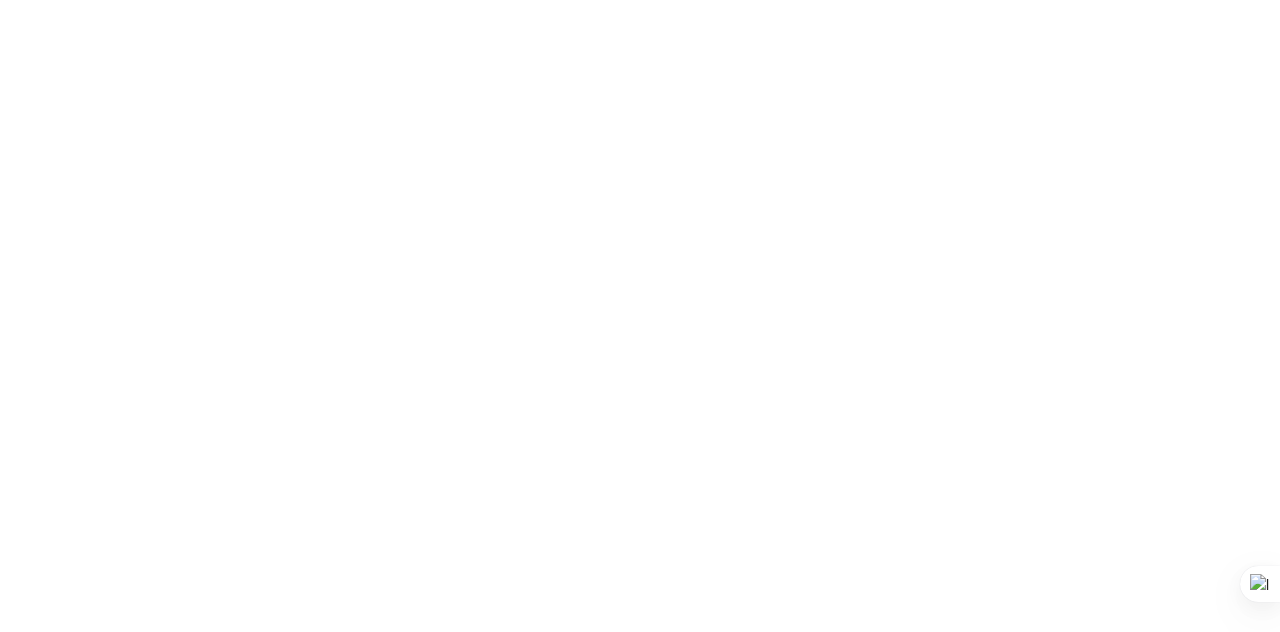 scroll, scrollTop: 0, scrollLeft: 0, axis: both 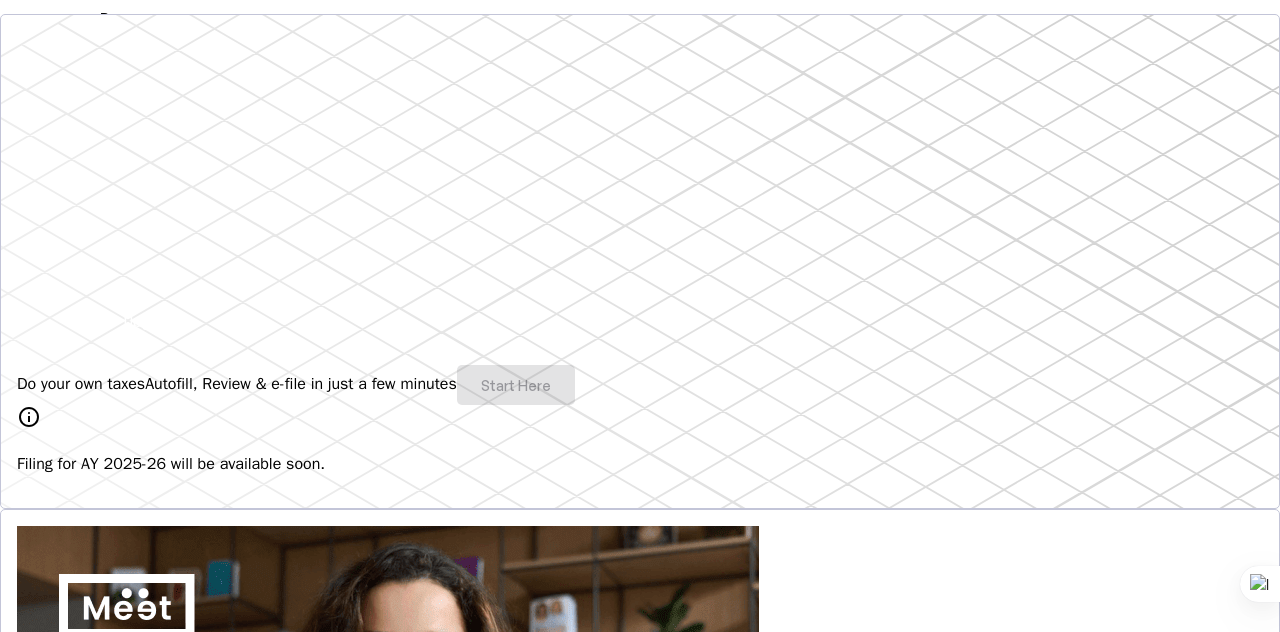 click on "Do your own taxes   Autofill, Review & e-file in just a few minutes   Start Here" at bounding box center [640, 385] 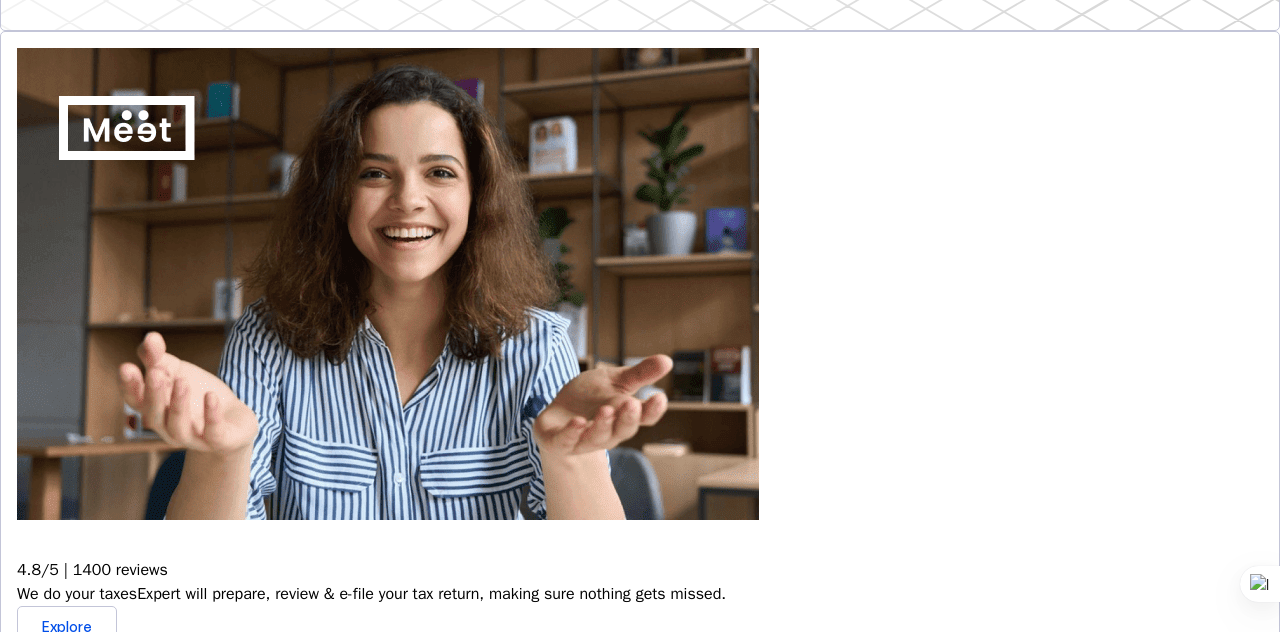scroll, scrollTop: 722, scrollLeft: 0, axis: vertical 